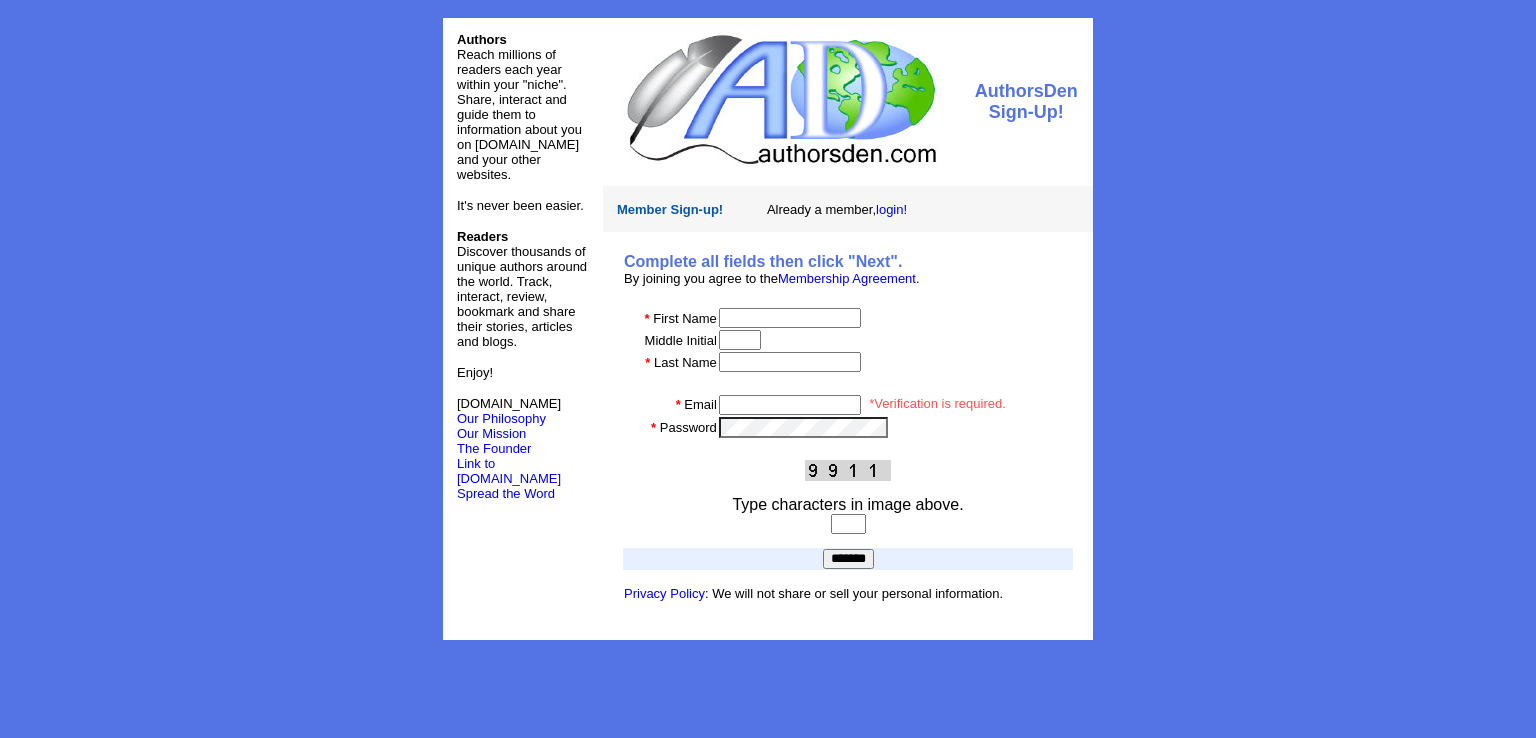 scroll, scrollTop: 0, scrollLeft: 0, axis: both 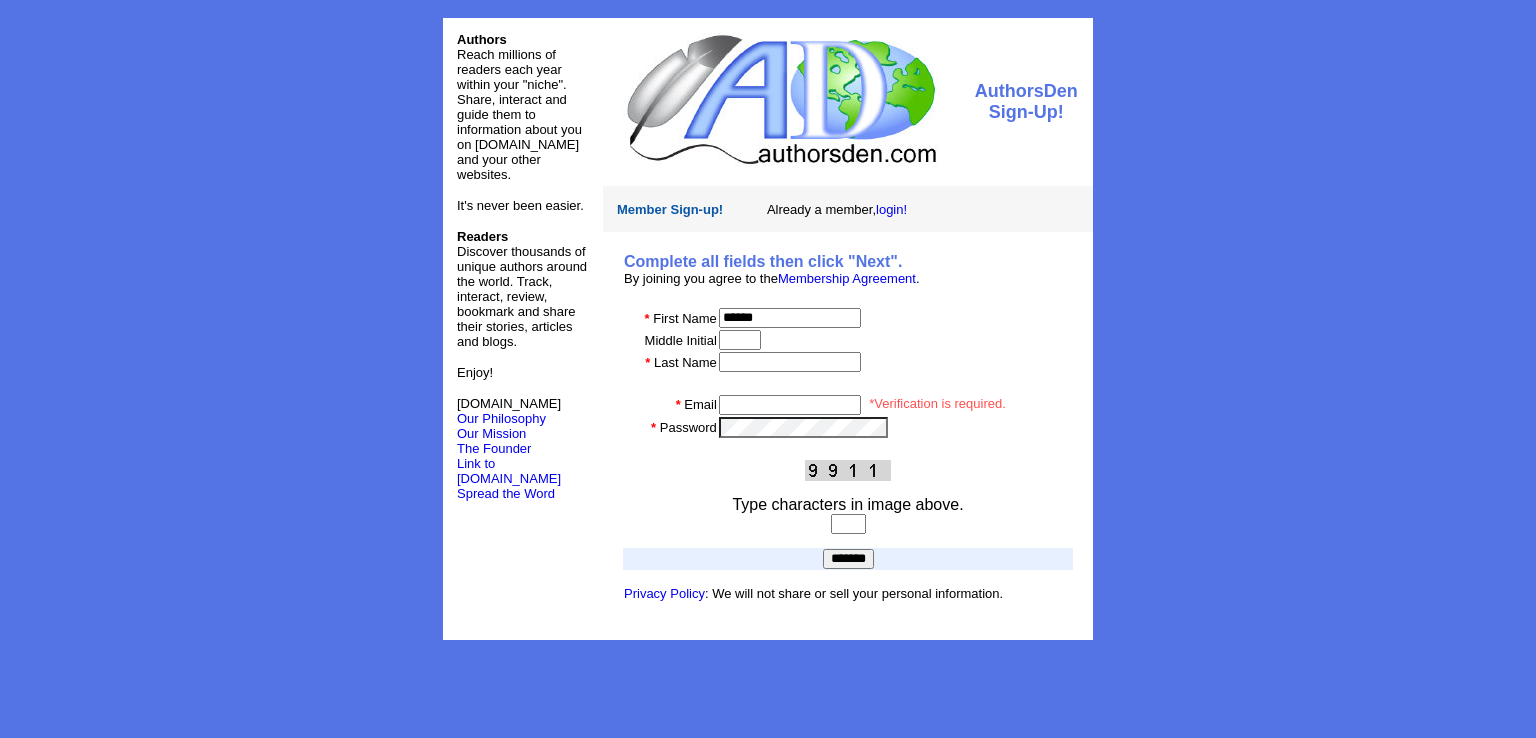 click at bounding box center (790, 362) 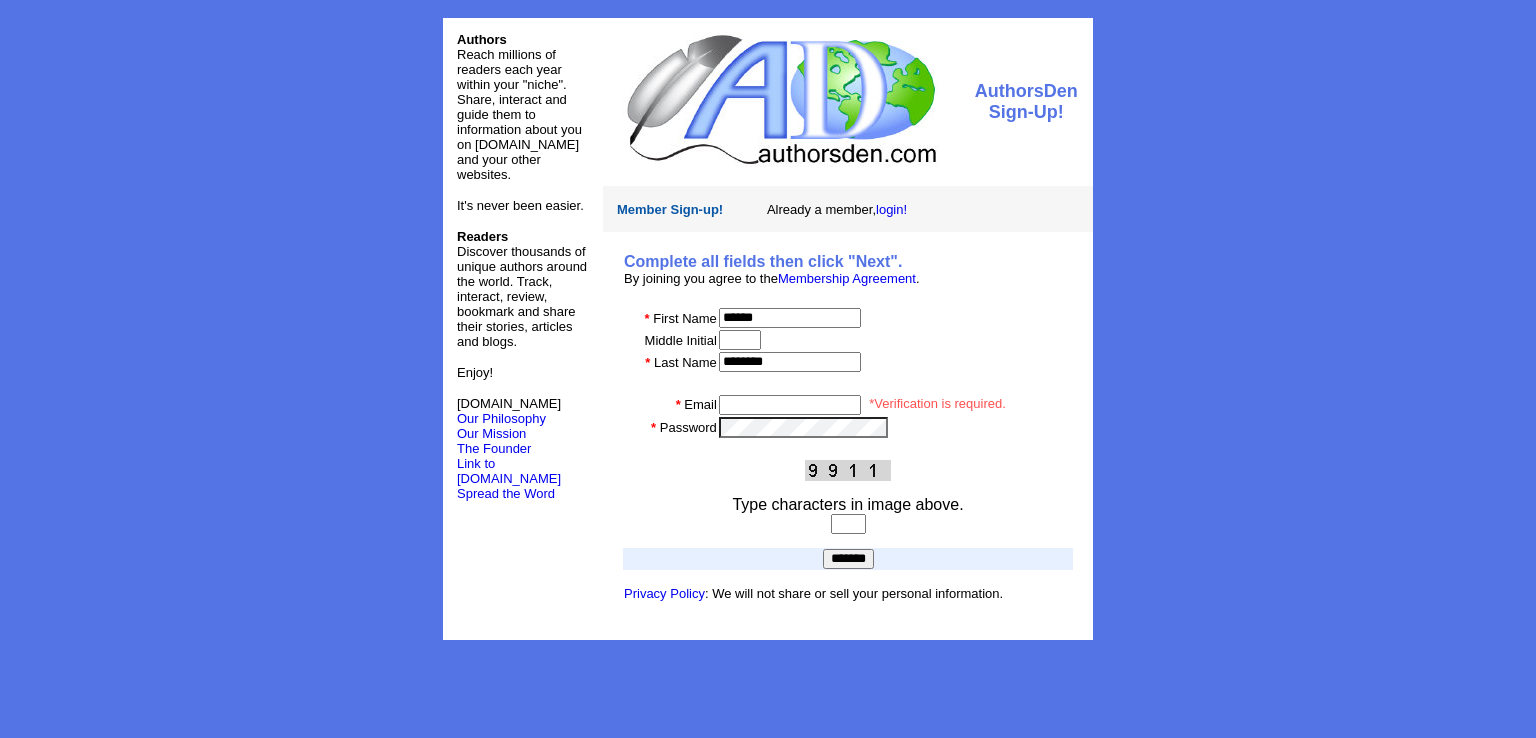 click at bounding box center (790, 405) 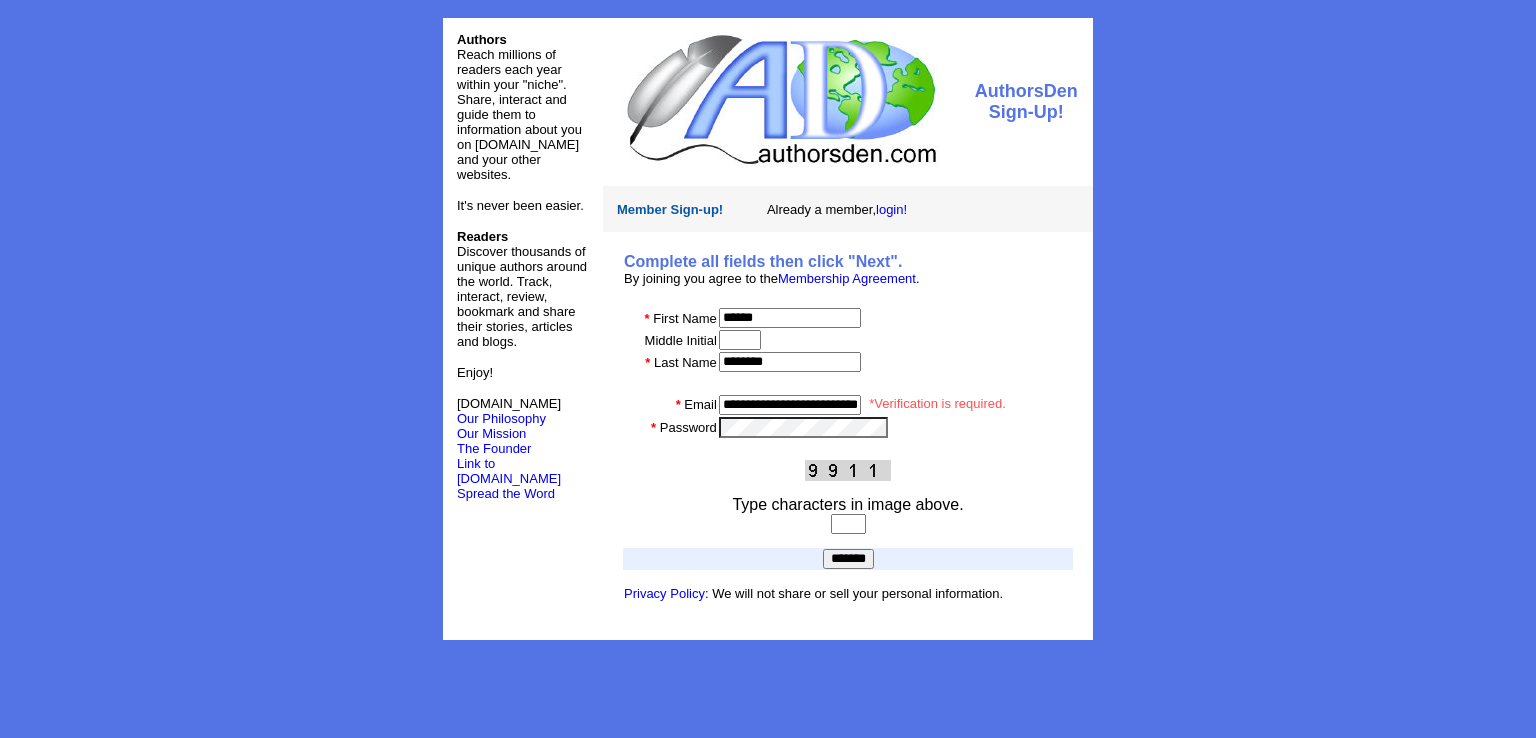 click at bounding box center (848, 524) 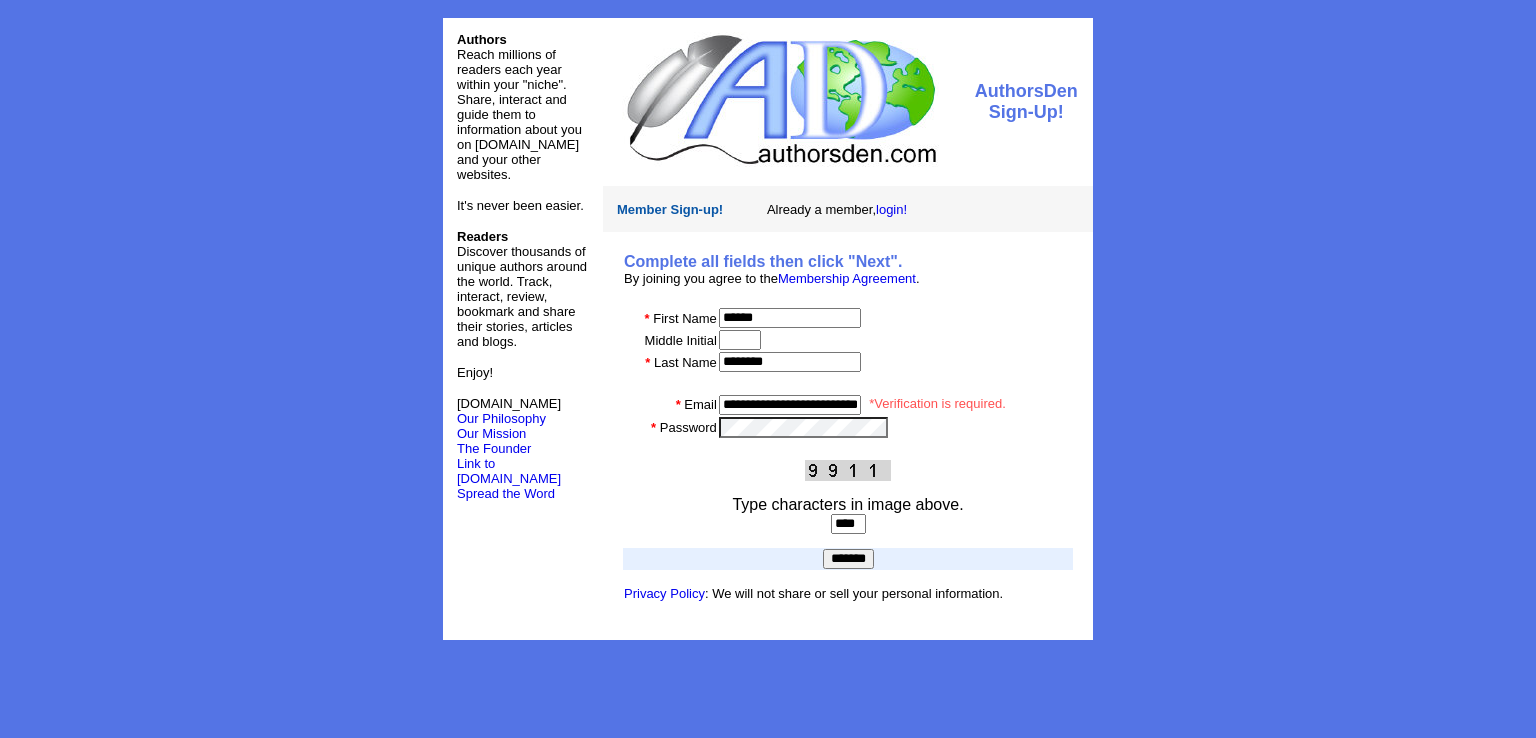 type on "****" 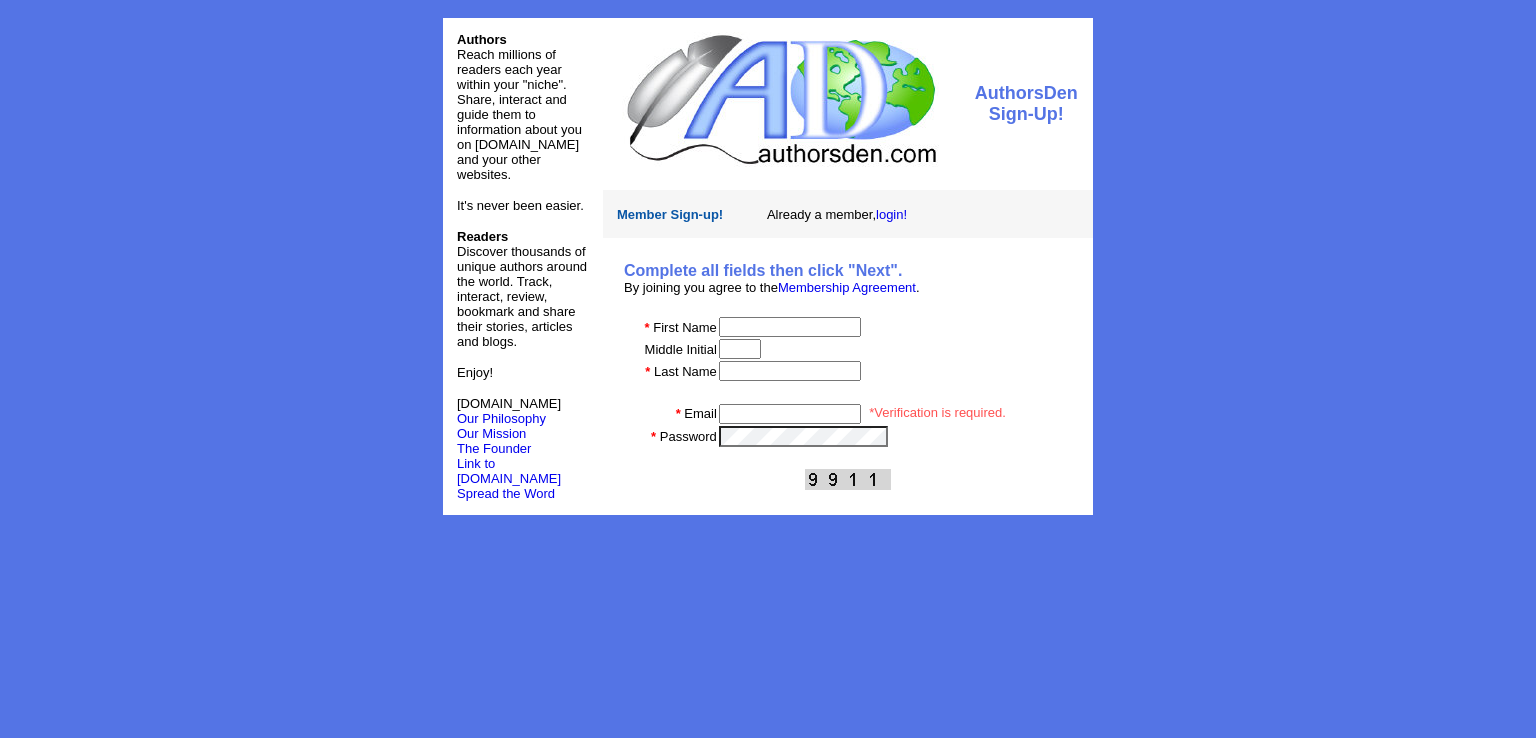 scroll, scrollTop: 0, scrollLeft: 0, axis: both 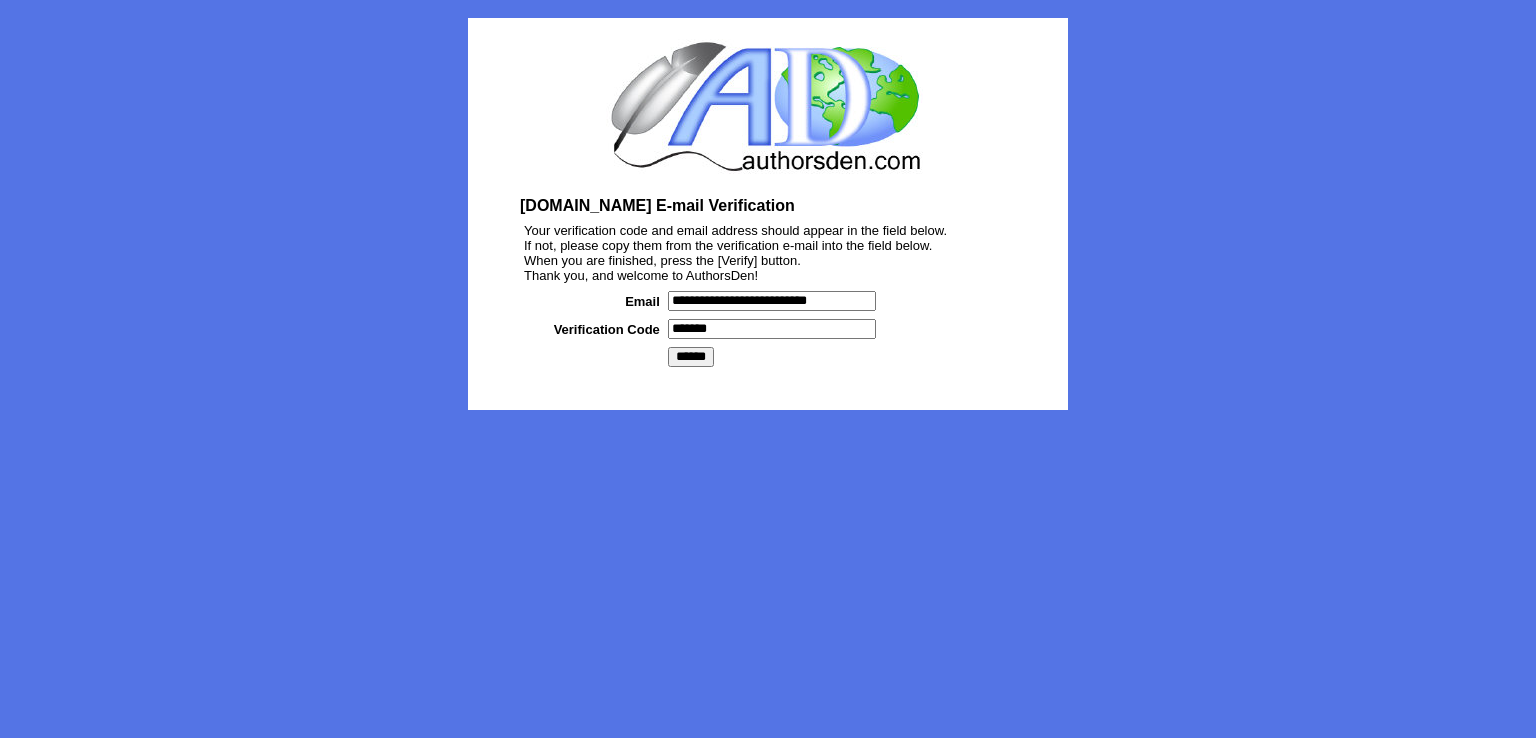click on "******" at bounding box center (840, 357) 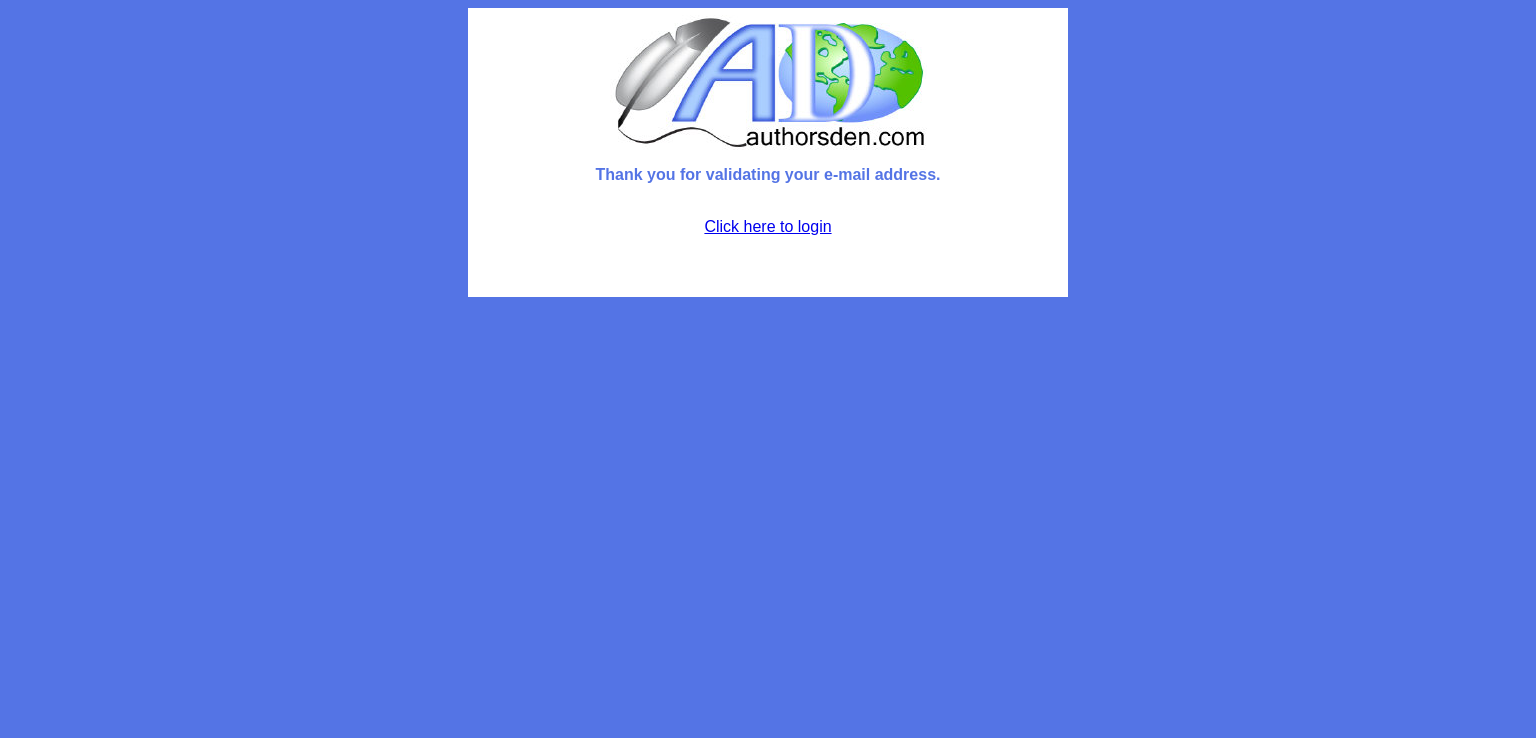 scroll, scrollTop: 0, scrollLeft: 0, axis: both 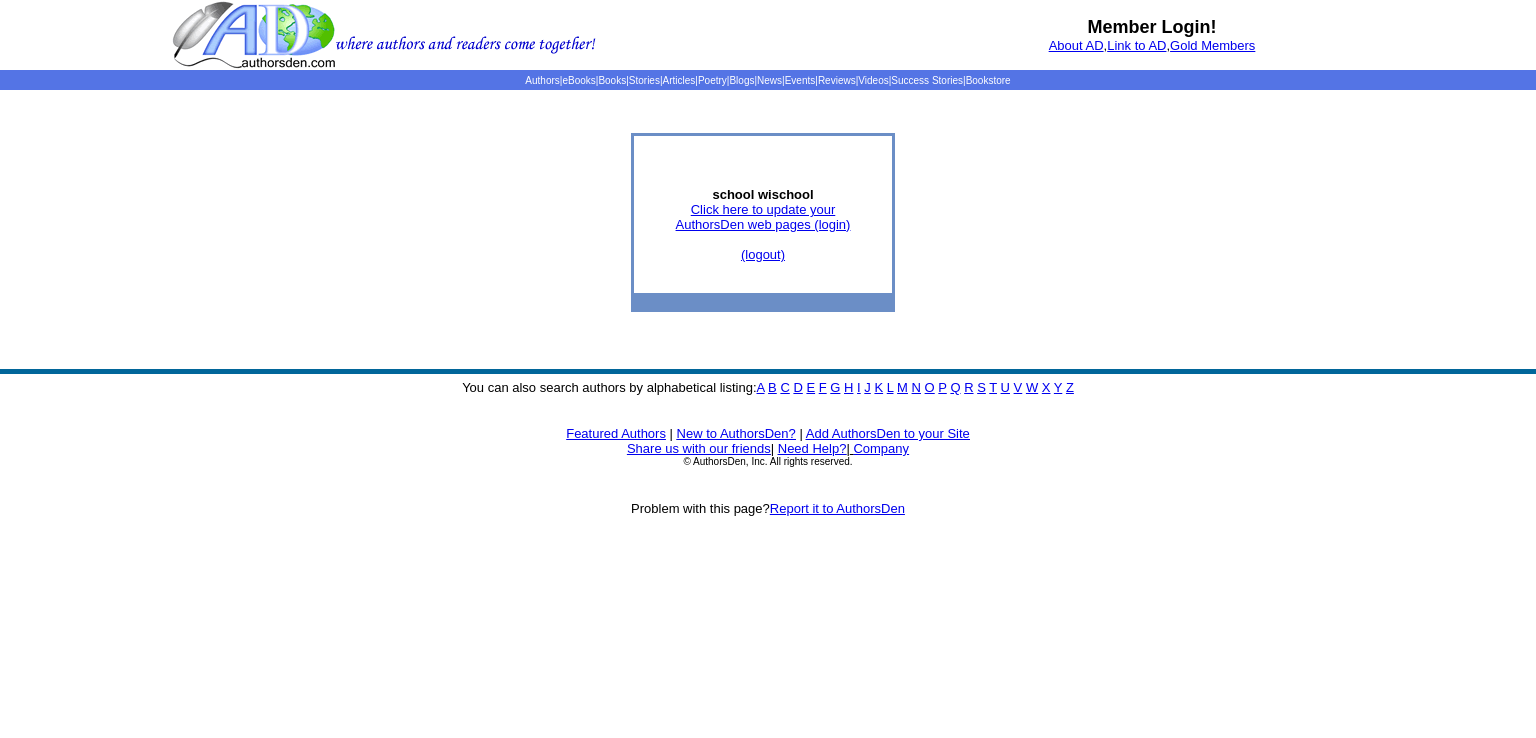 click on "Click here to update your AuthorsDen web pages (login)" at bounding box center (763, 217) 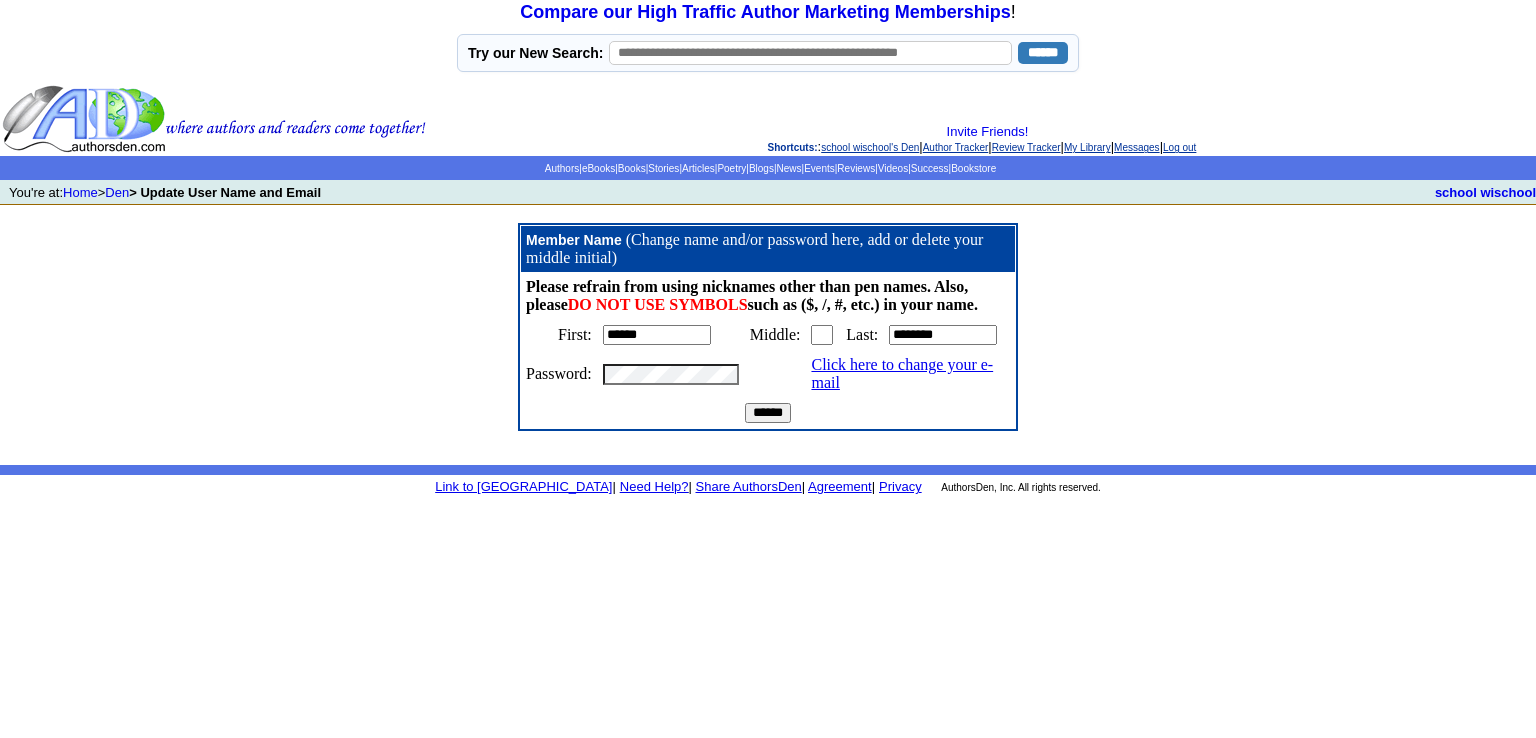 scroll, scrollTop: 0, scrollLeft: 0, axis: both 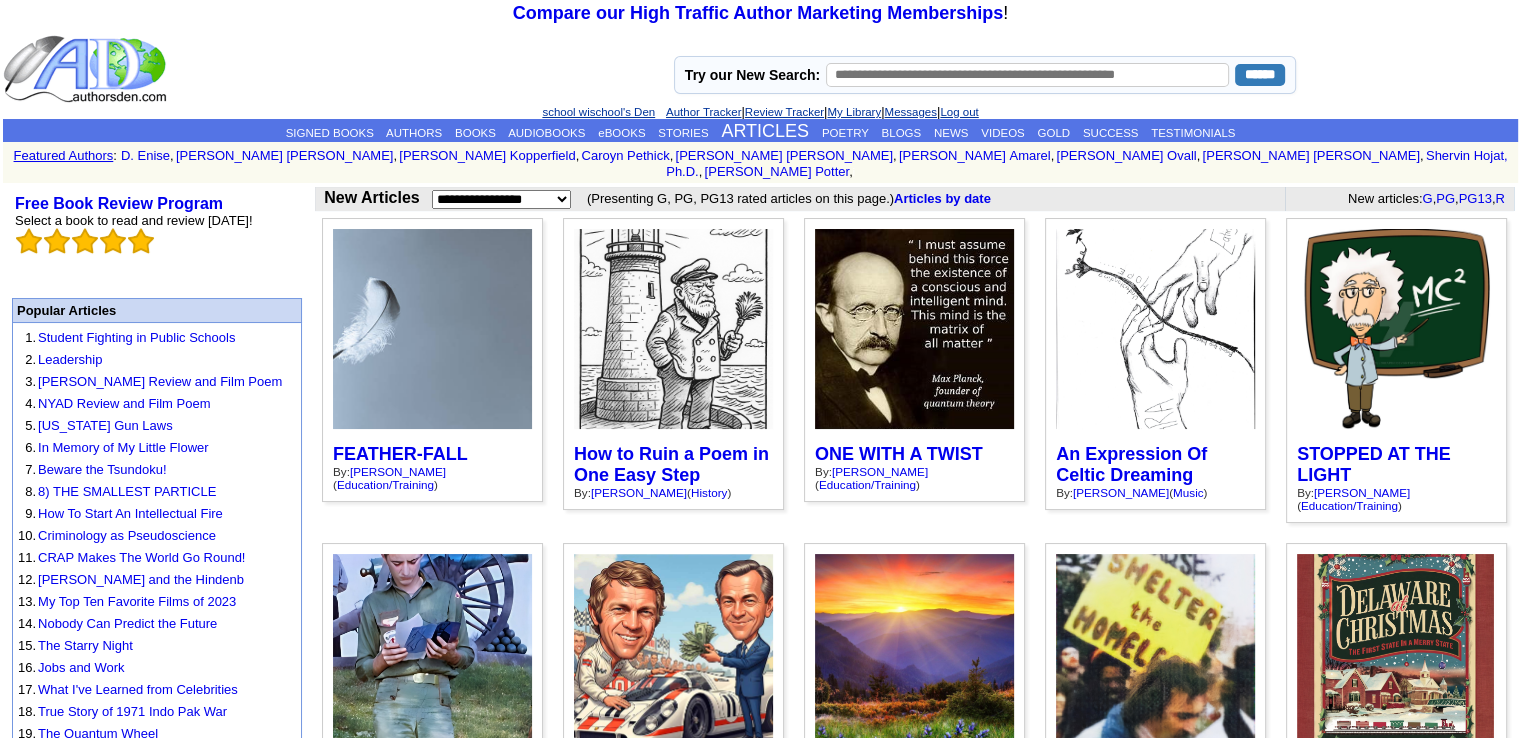 click on "**********" at bounding box center [501, 199] 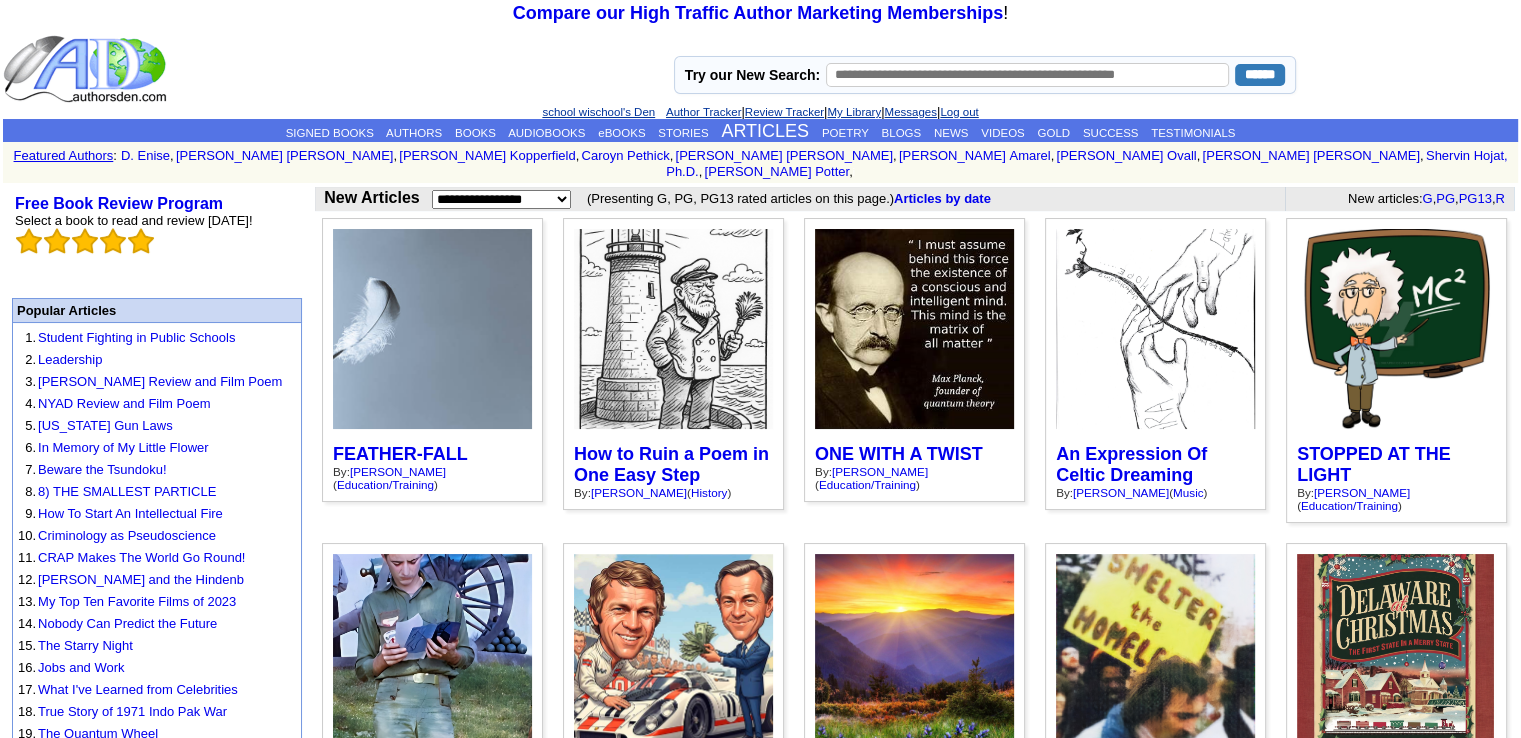 select on "**********" 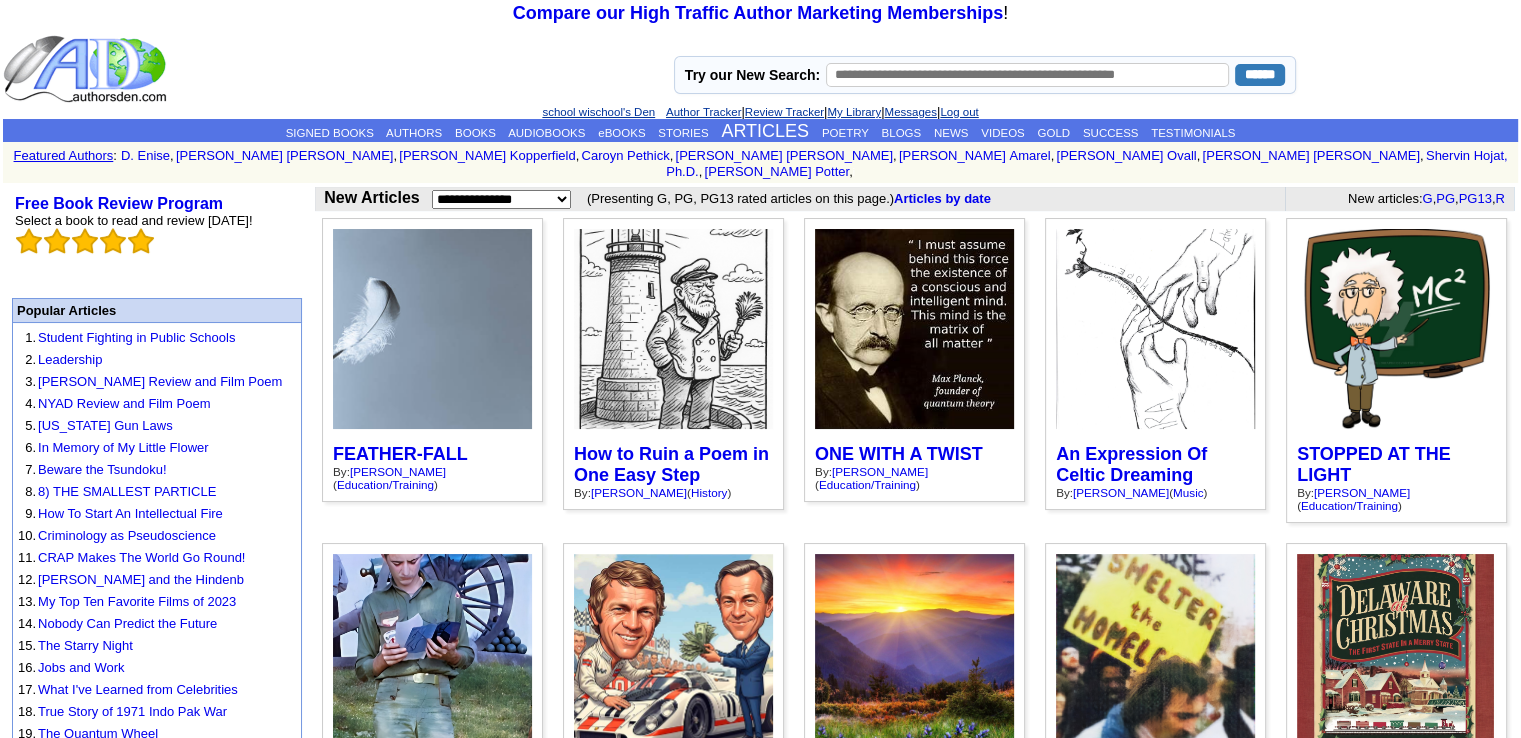 click on "**********" at bounding box center [501, 199] 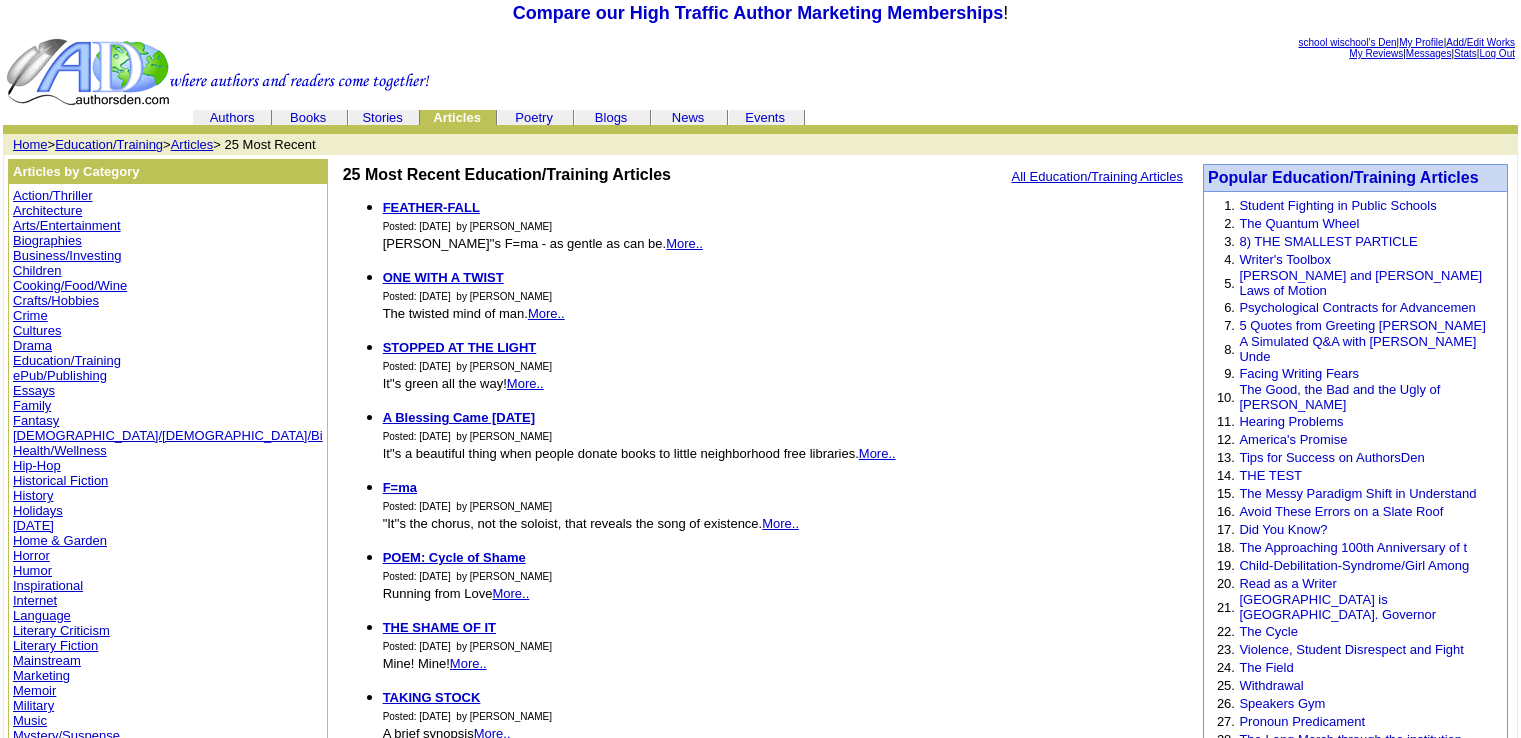 scroll, scrollTop: 0, scrollLeft: 0, axis: both 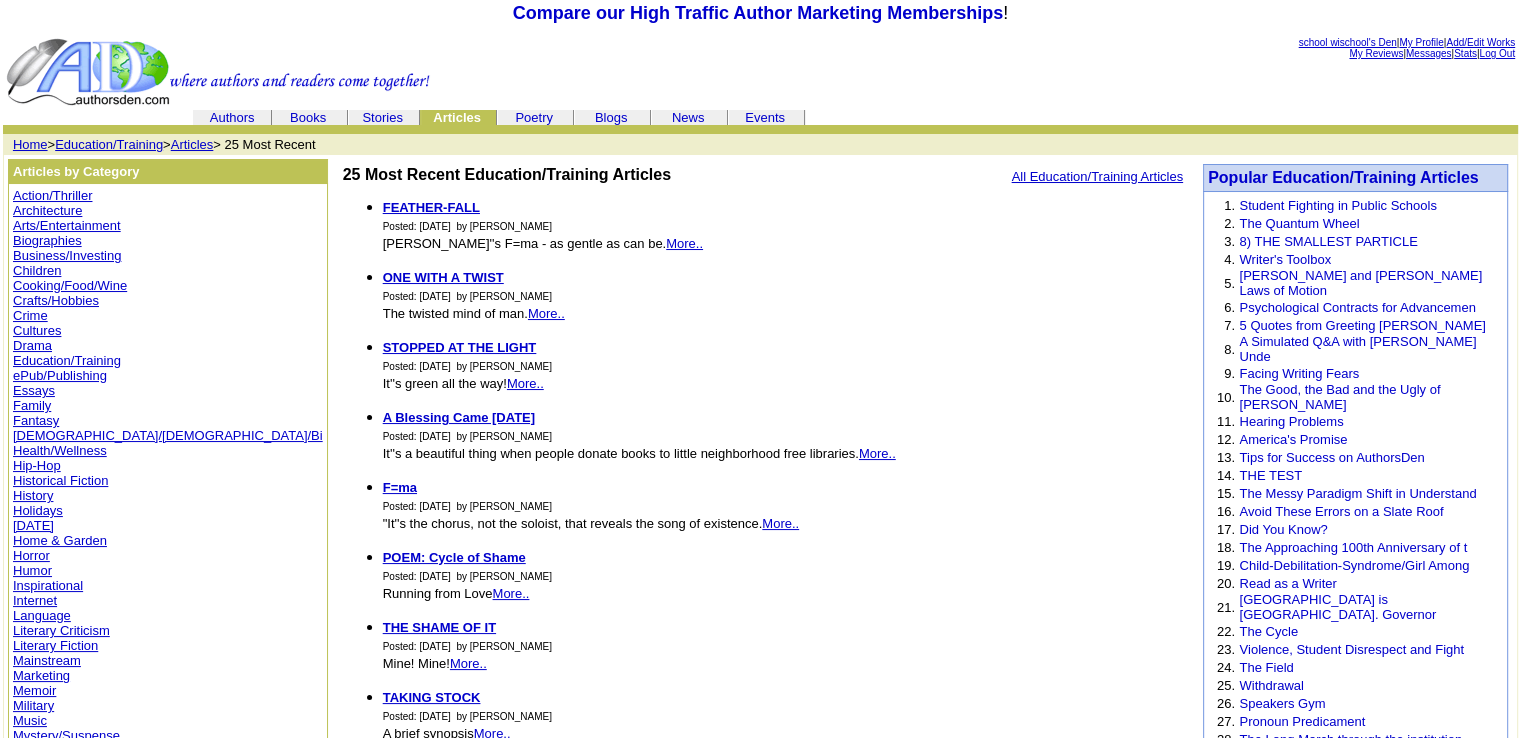 click on "FEATHER-FALL" at bounding box center (431, 207) 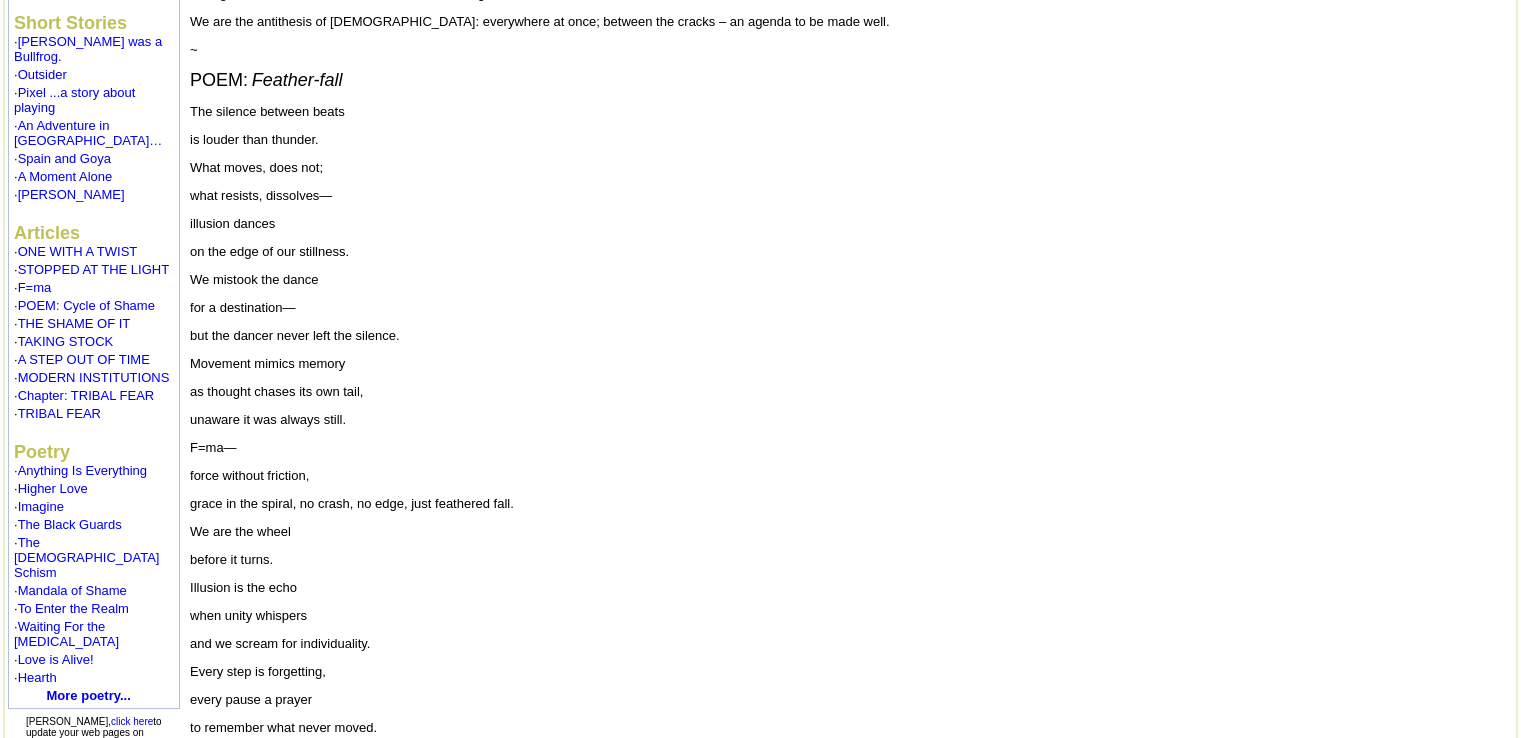 scroll, scrollTop: 1500, scrollLeft: 0, axis: vertical 